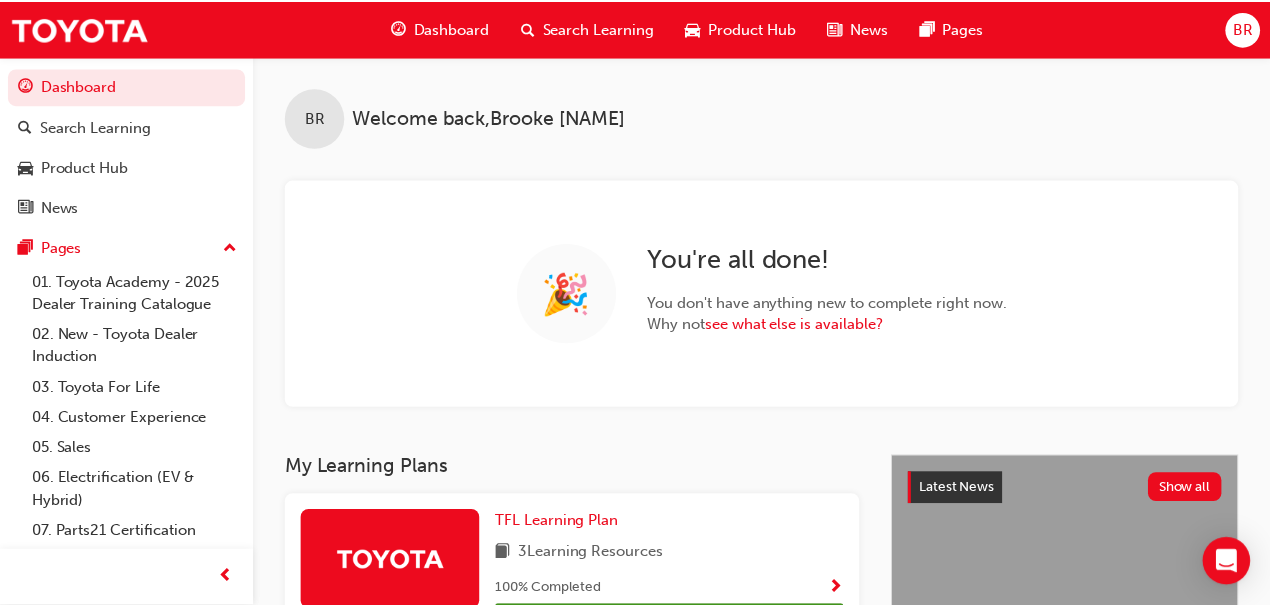 scroll, scrollTop: 0, scrollLeft: 0, axis: both 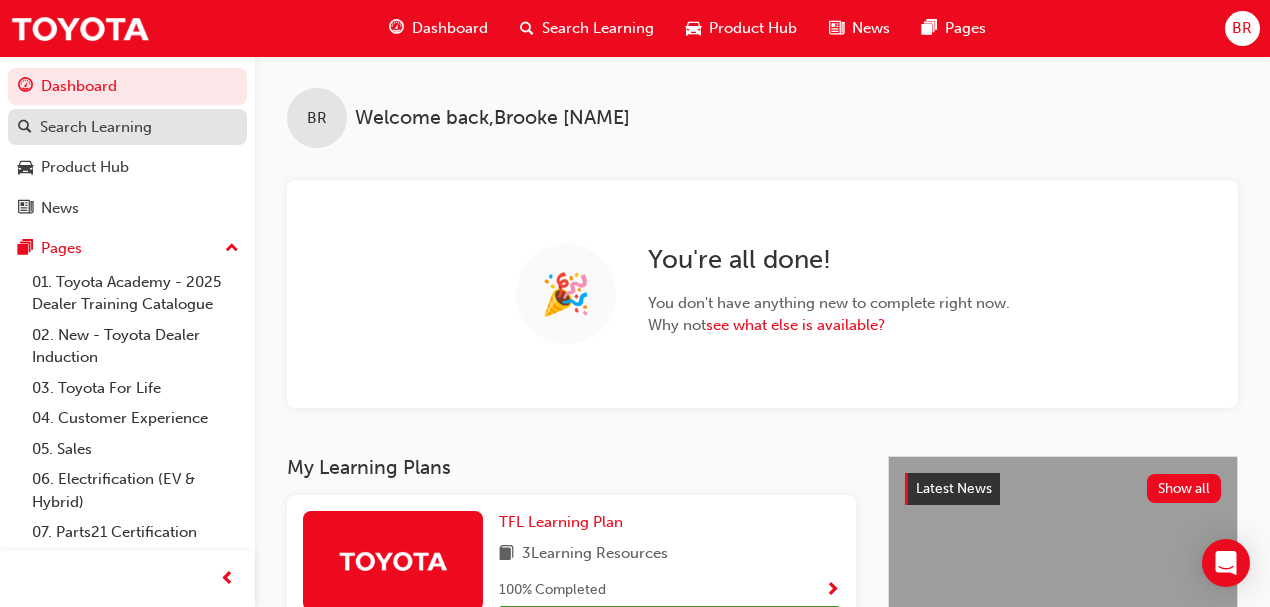 click on "Search Learning" at bounding box center [96, 127] 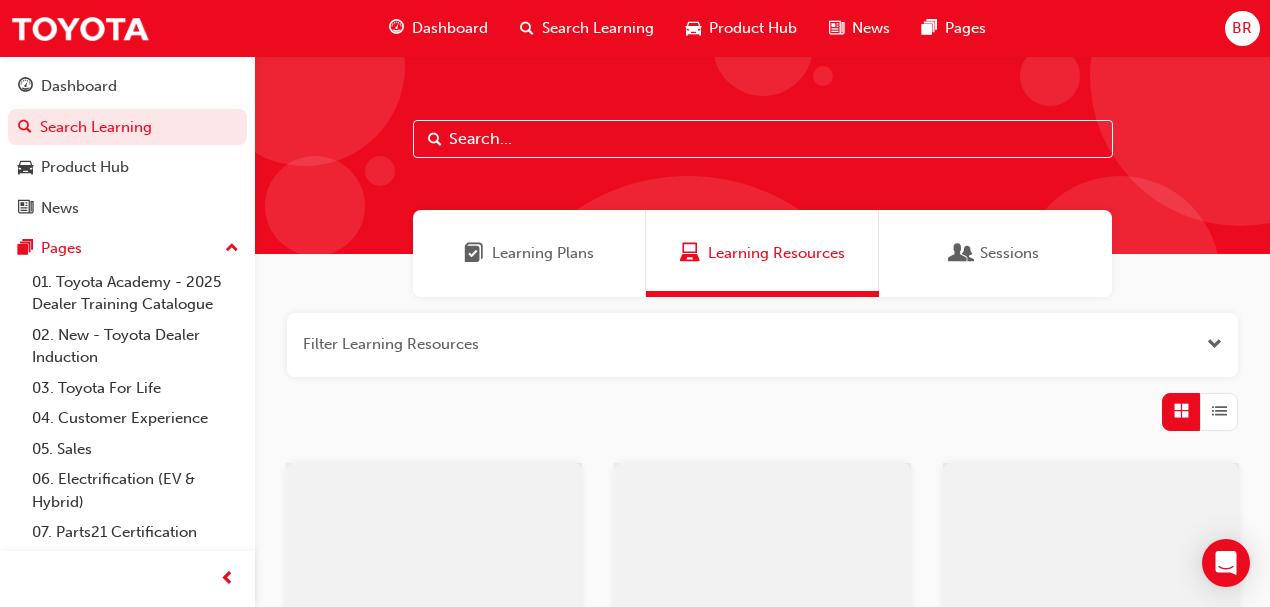 click at bounding box center [763, 139] 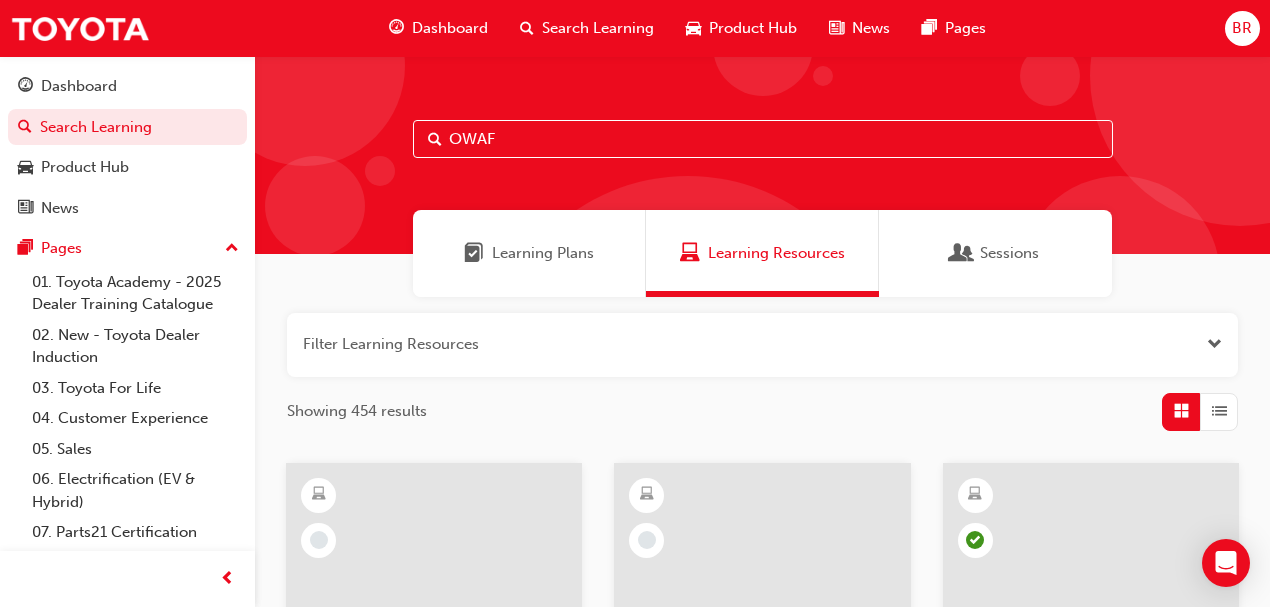 type on "OWAF" 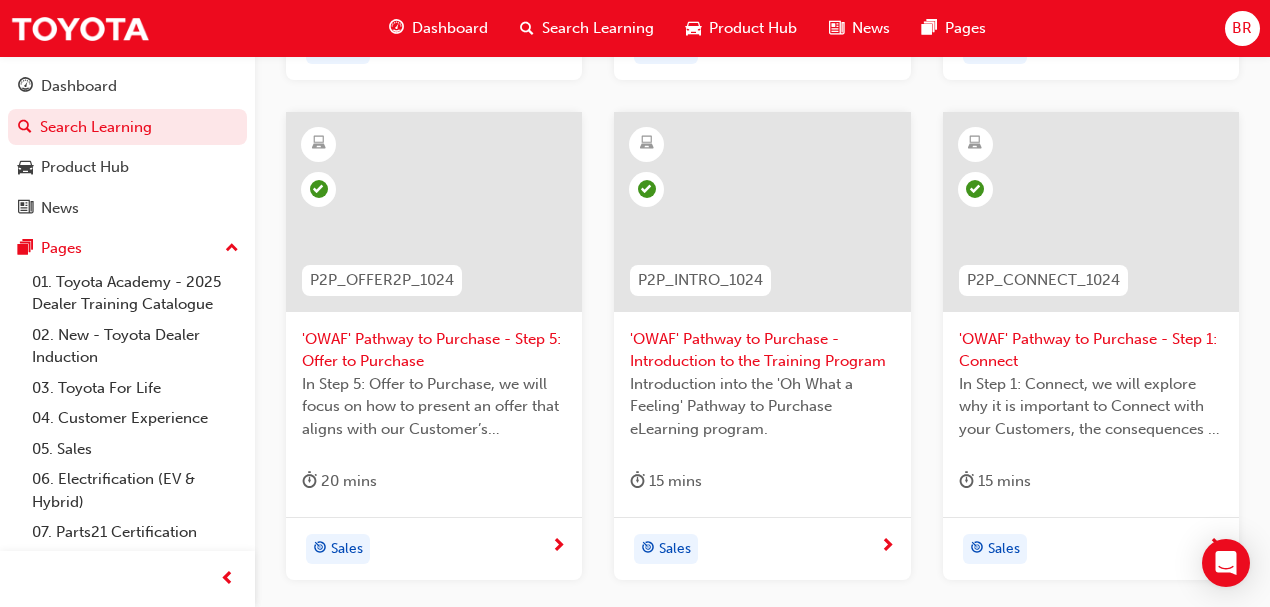scroll, scrollTop: 866, scrollLeft: 0, axis: vertical 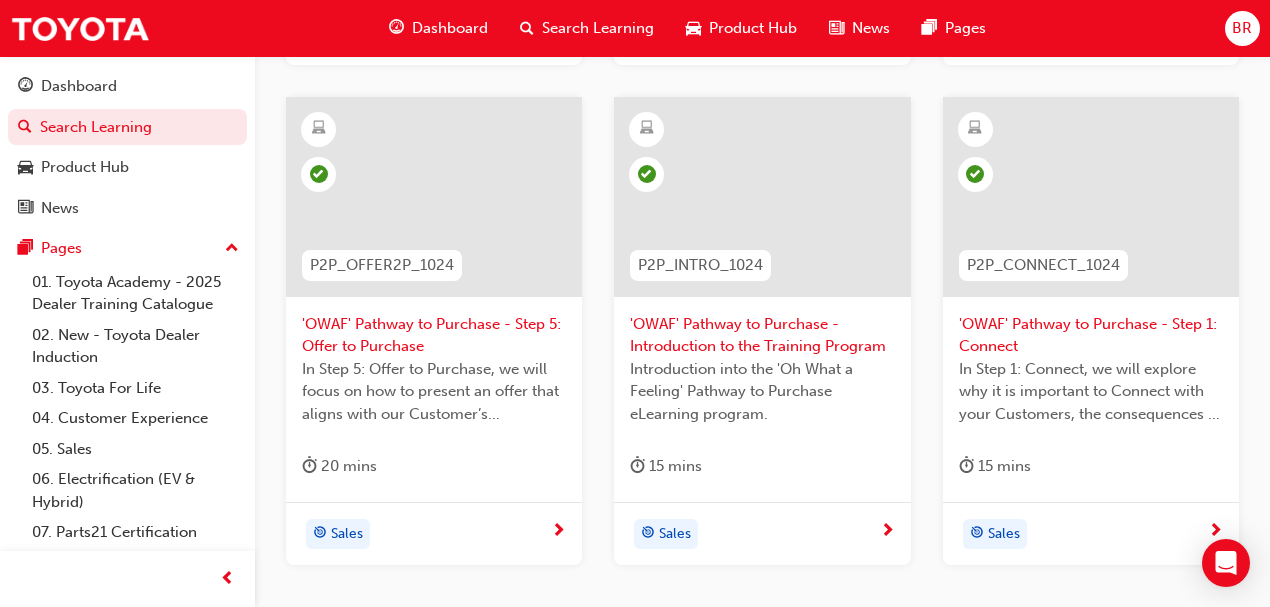 click on "'OWAF' Pathway to Purchase - Step 1: Connect" at bounding box center [1091, 335] 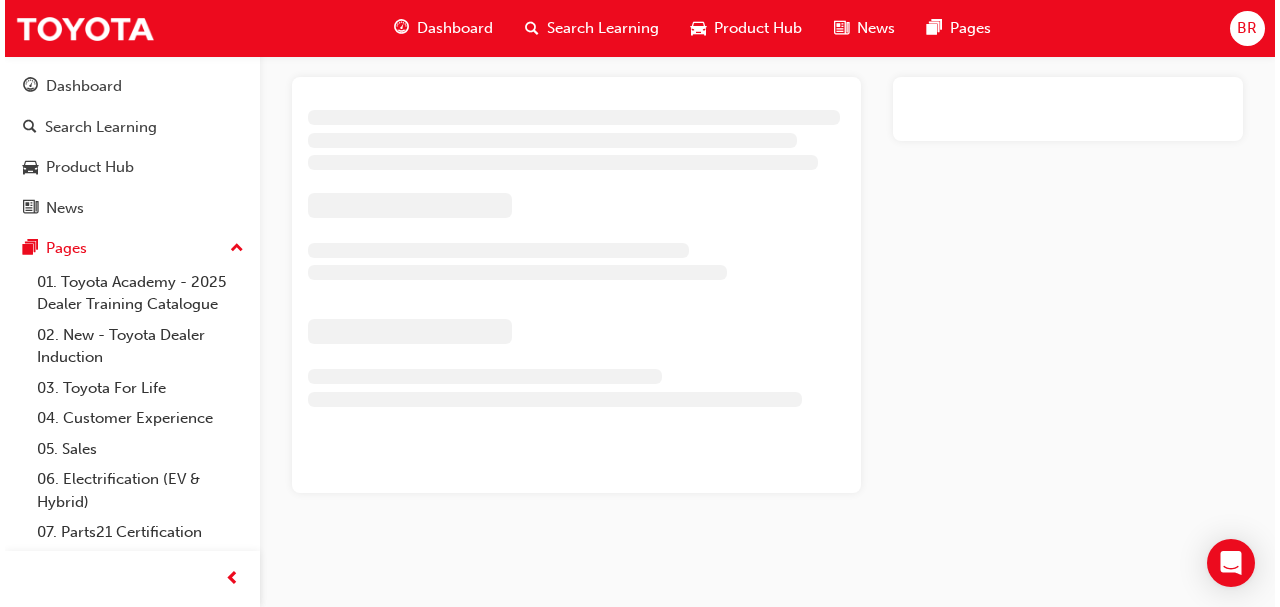 scroll, scrollTop: 0, scrollLeft: 0, axis: both 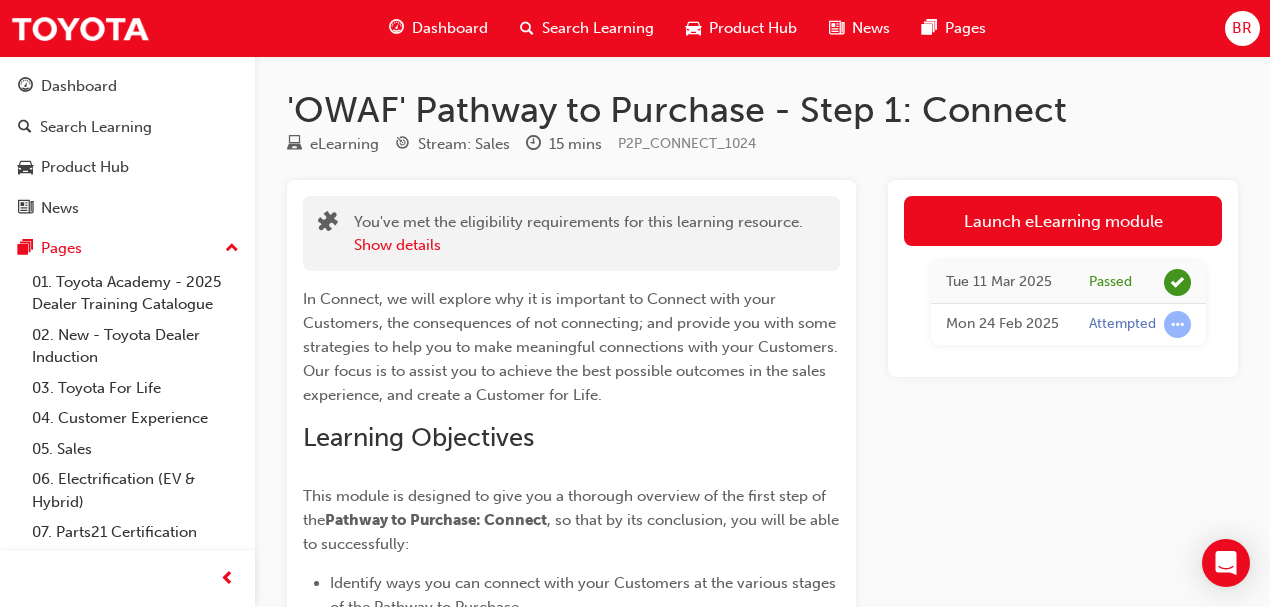 click on "In Connect, we will explore why it is important to Connect with your Customers, the consequences of not connecting; and provide you with some strategies to help you to make meaningful connections with your Customers. Our focus is to assist you to achieve the best possible outcomes in the sales experience, and create a Customer for Life. Learning Objectives This module is designed to give you a thorough overview of the first step of the  Pathway to Purchase: Connect , so that by its conclusion, you will be able to successfully: Identify ways you can connect with your Customers at the various stages of the Pathway to Purchase. Understand the Value of creating connections, and the consequences of not connecting. Ask questions that discover your Customer's needs and wants when purchasing a vehicle. Build a trusting relationship with your Customer so to enable a Customer for Life." at bounding box center [571, 528] 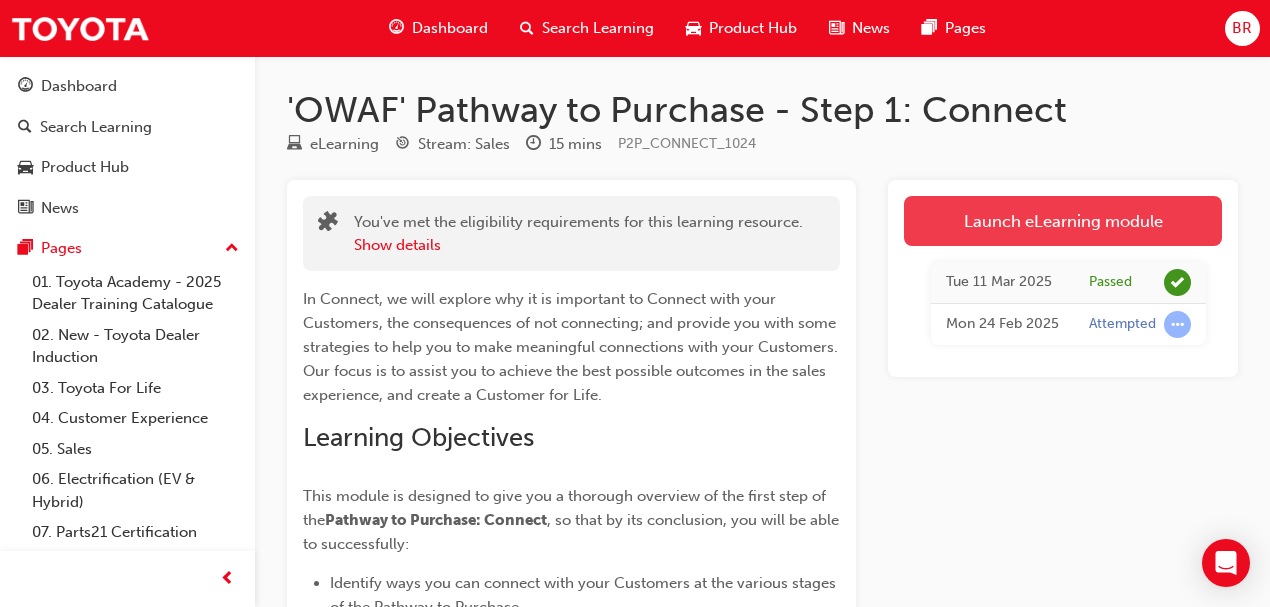 click on "Launch eLearning module" at bounding box center (1063, 221) 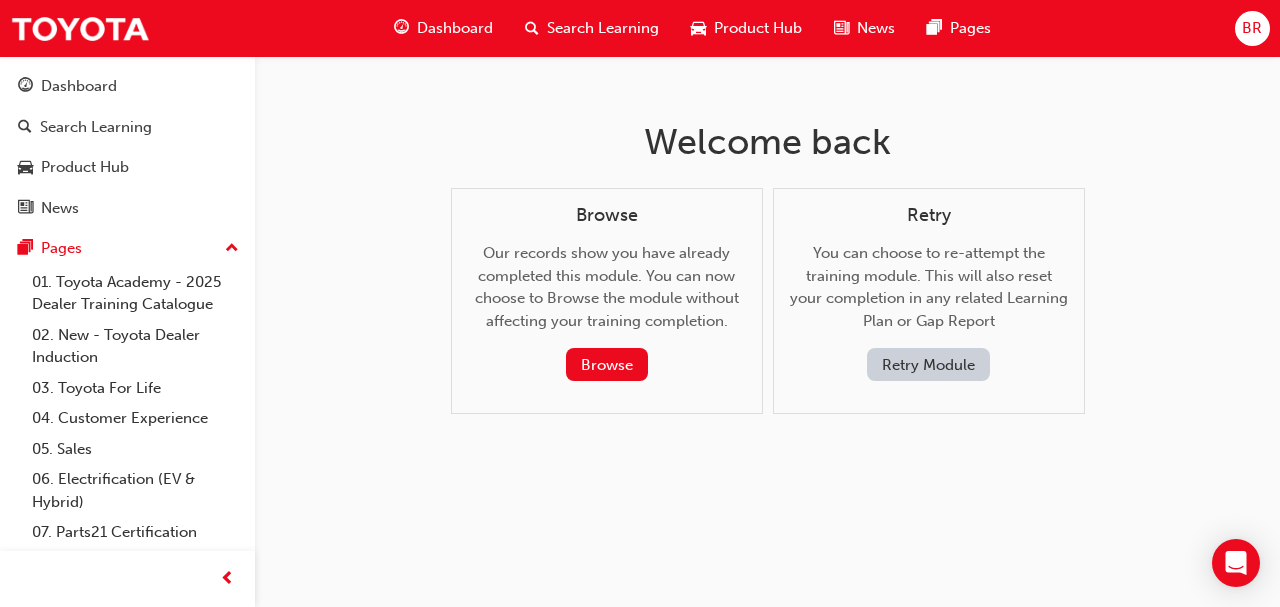click on "Welcome back Browse Our records show you have already completed this module. You can now choose to Browse the module without affecting your training completion. Browse Retry You can choose to re-attempt the training module. This will also reset your completion in any related Learning Plan or Gap Report Retry Module" at bounding box center [768, 283] 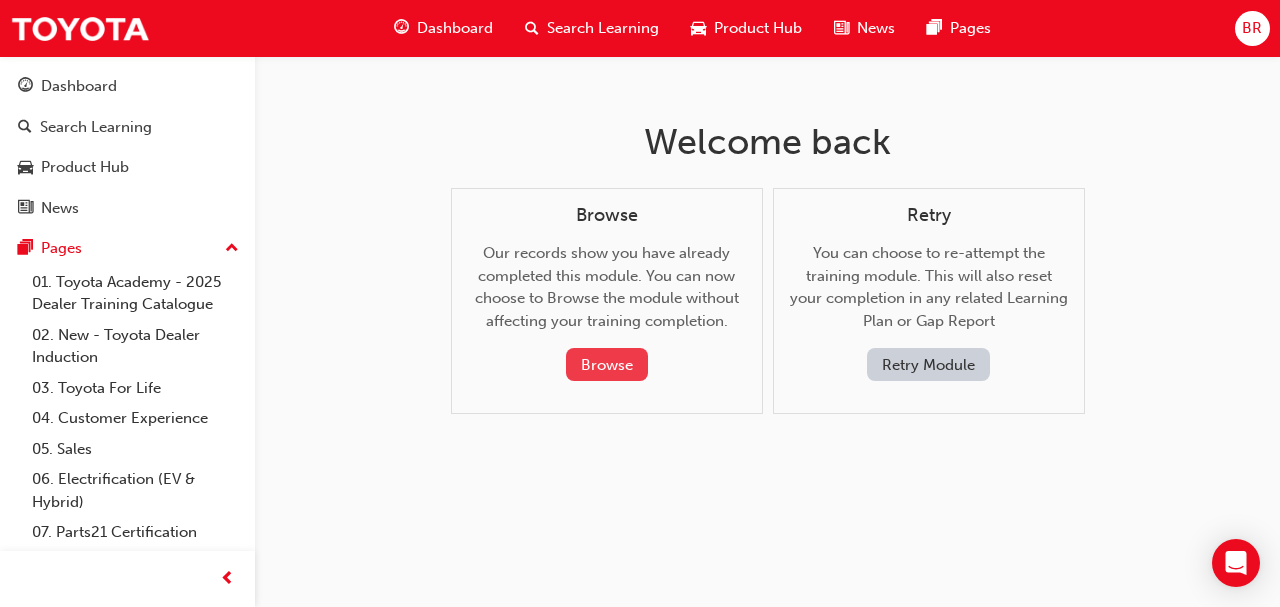 click on "Browse" at bounding box center (607, 364) 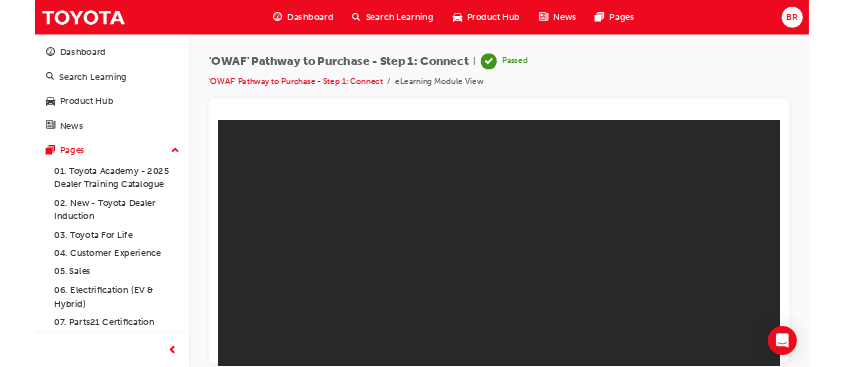 scroll, scrollTop: 0, scrollLeft: 0, axis: both 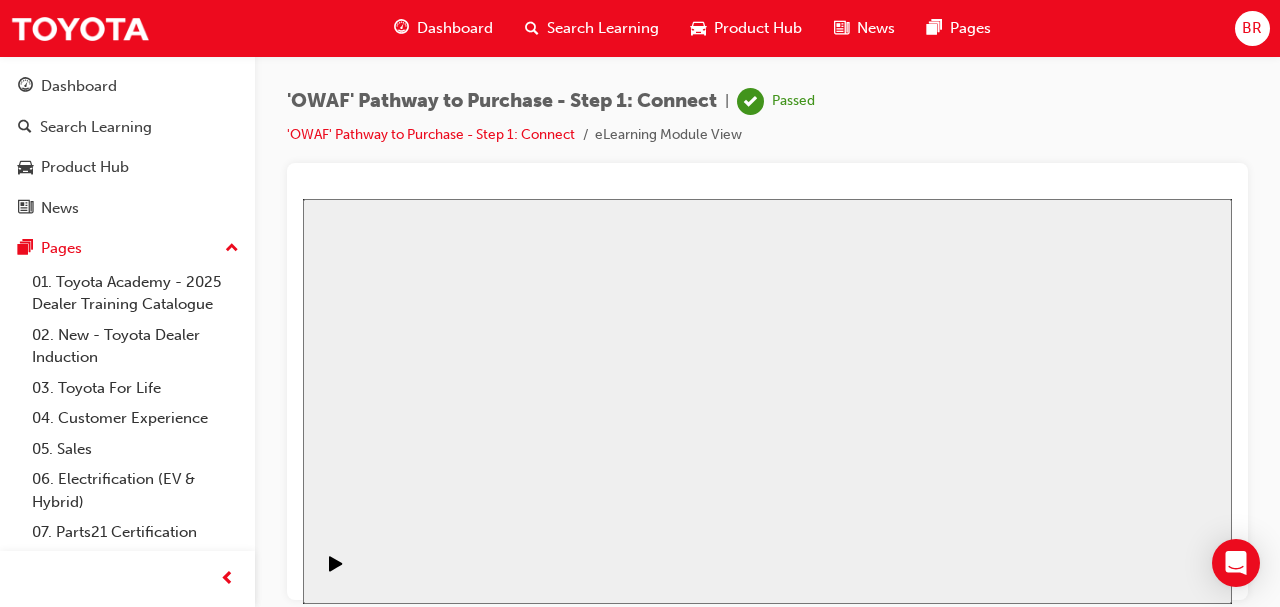 click on "Restart" at bounding box center [351, 1941] 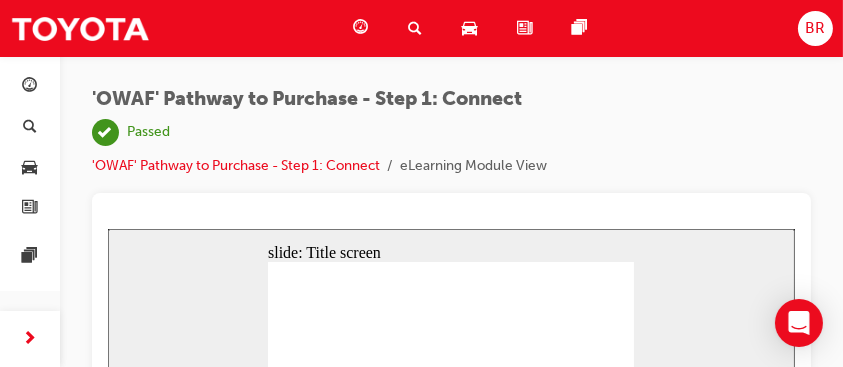 scroll, scrollTop: 135, scrollLeft: 0, axis: vertical 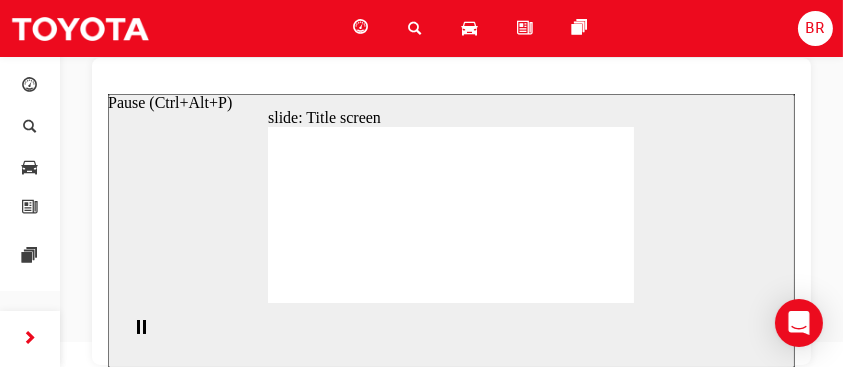 click 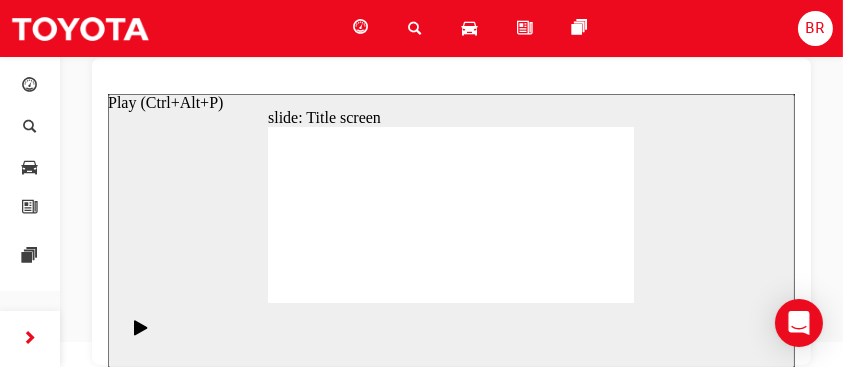 click 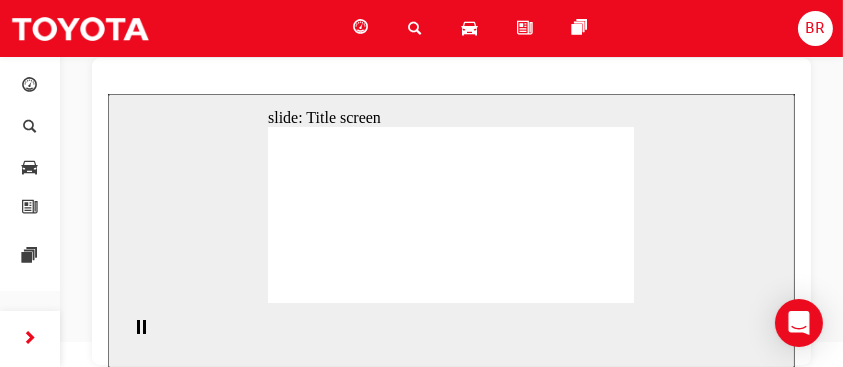 click 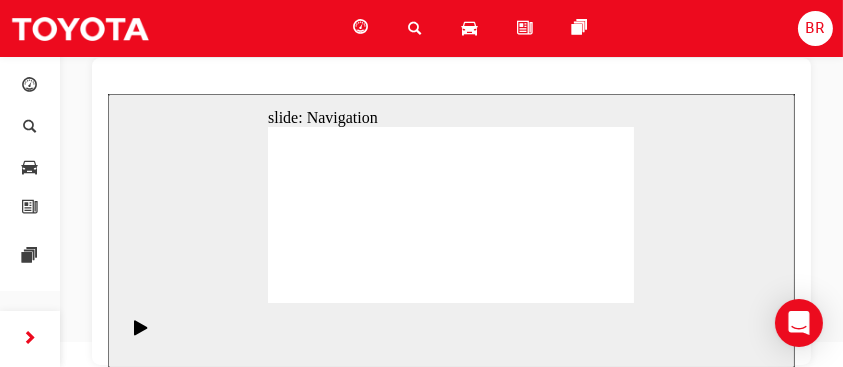 click 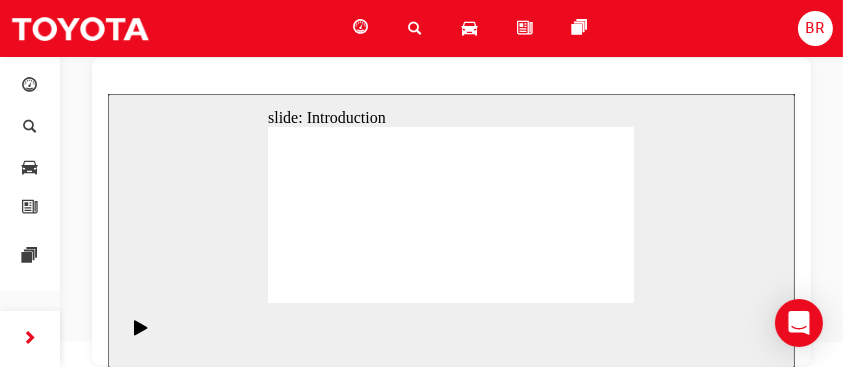 click 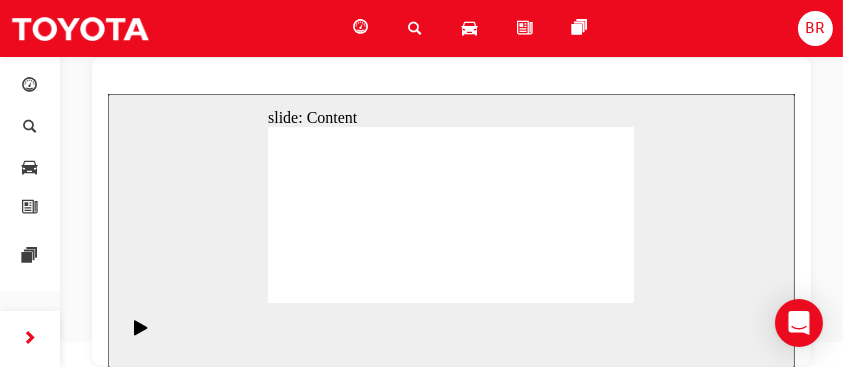 click 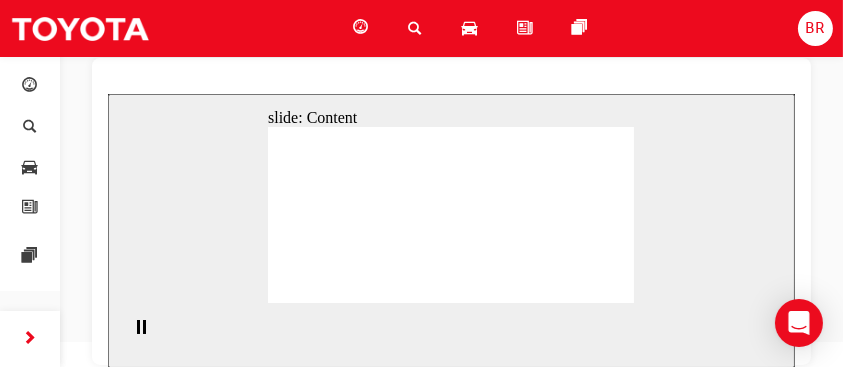click on "slide: Content
Rectangle 1 Introduction The Value of Connection Connecting with CARE How to Connect to build and maintain trust arrow_red.png BACK NEXT BACK NEXT Introduction The Value o Connection Connecting with CARE How to Connect to build   and maintain trust Back to top
Playback Speed
2" at bounding box center [450, 230] 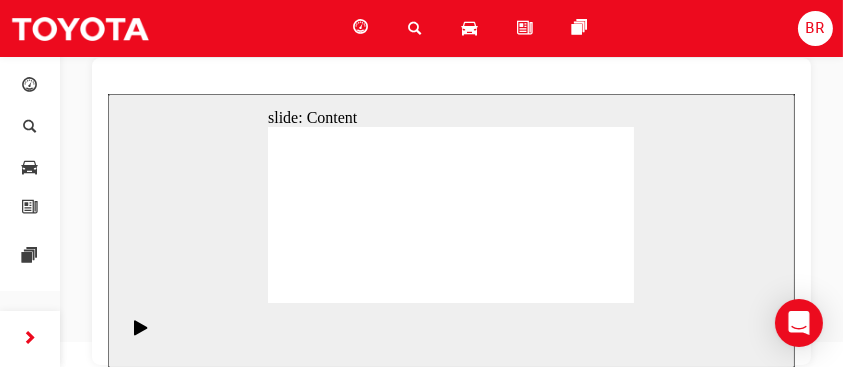 click 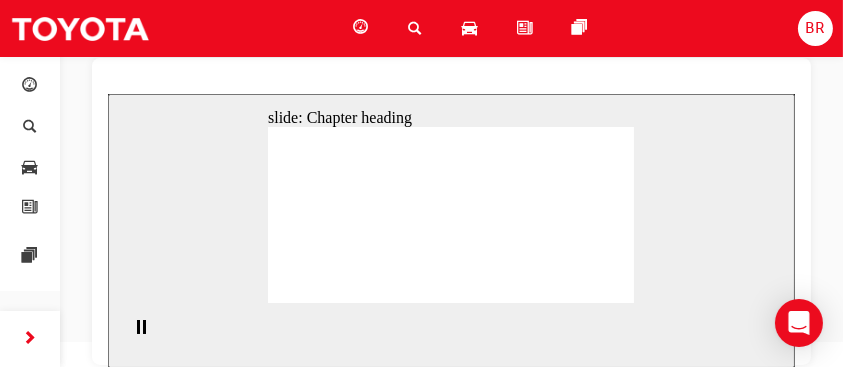click 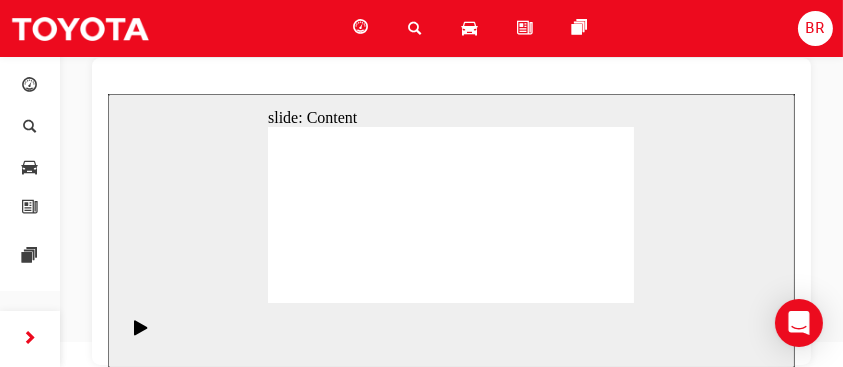 click 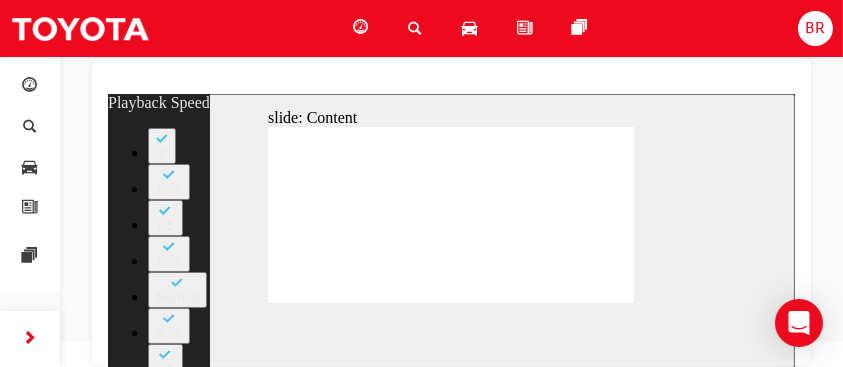 type on "4" 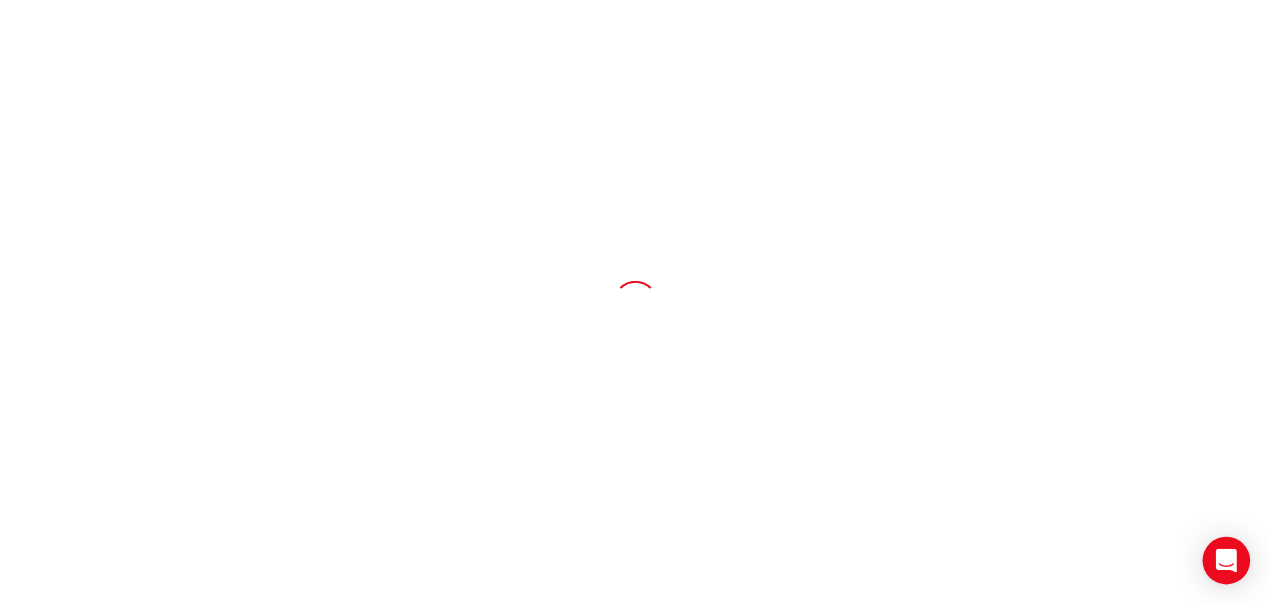 scroll, scrollTop: 0, scrollLeft: 0, axis: both 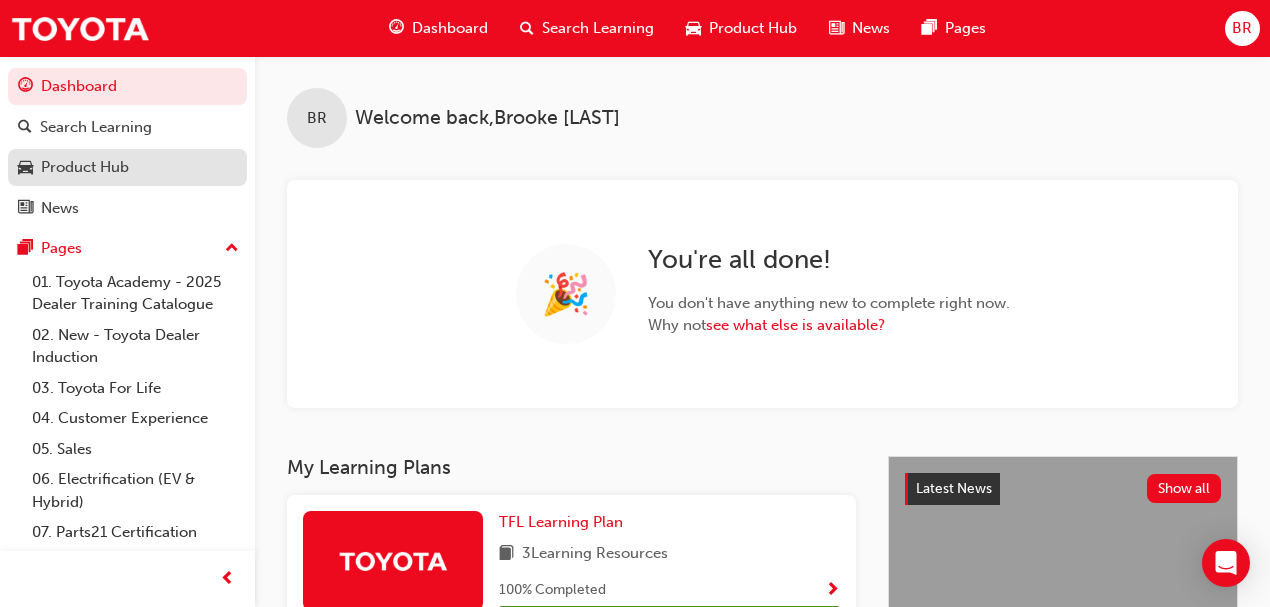 click on "Product Hub" at bounding box center [85, 167] 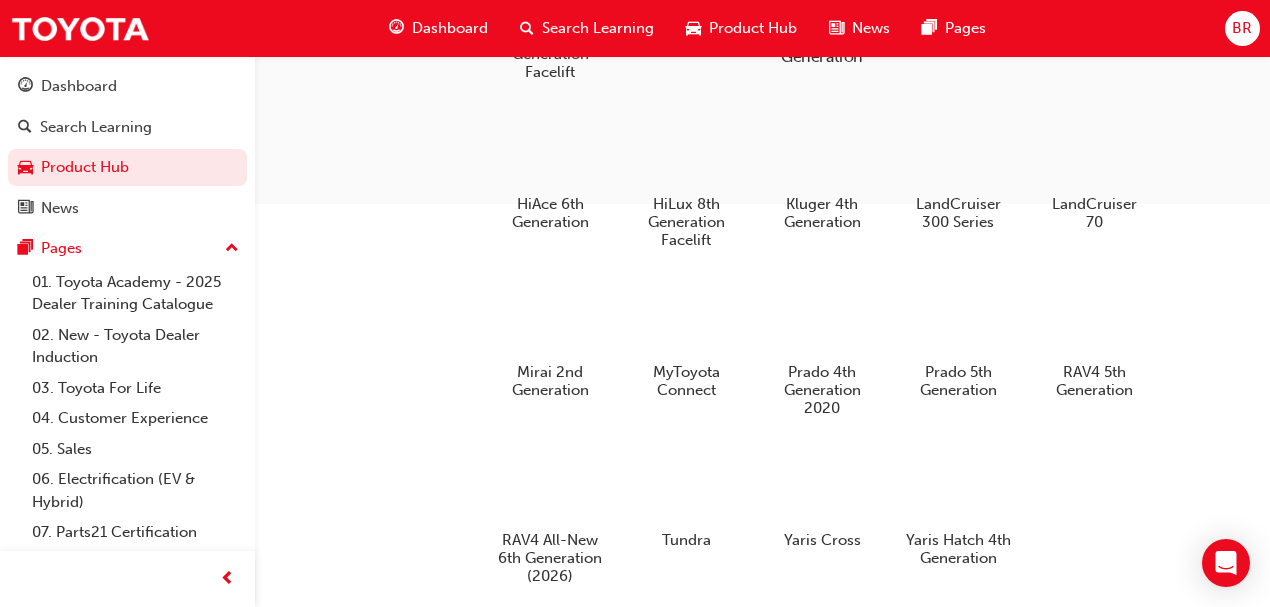 scroll, scrollTop: 600, scrollLeft: 0, axis: vertical 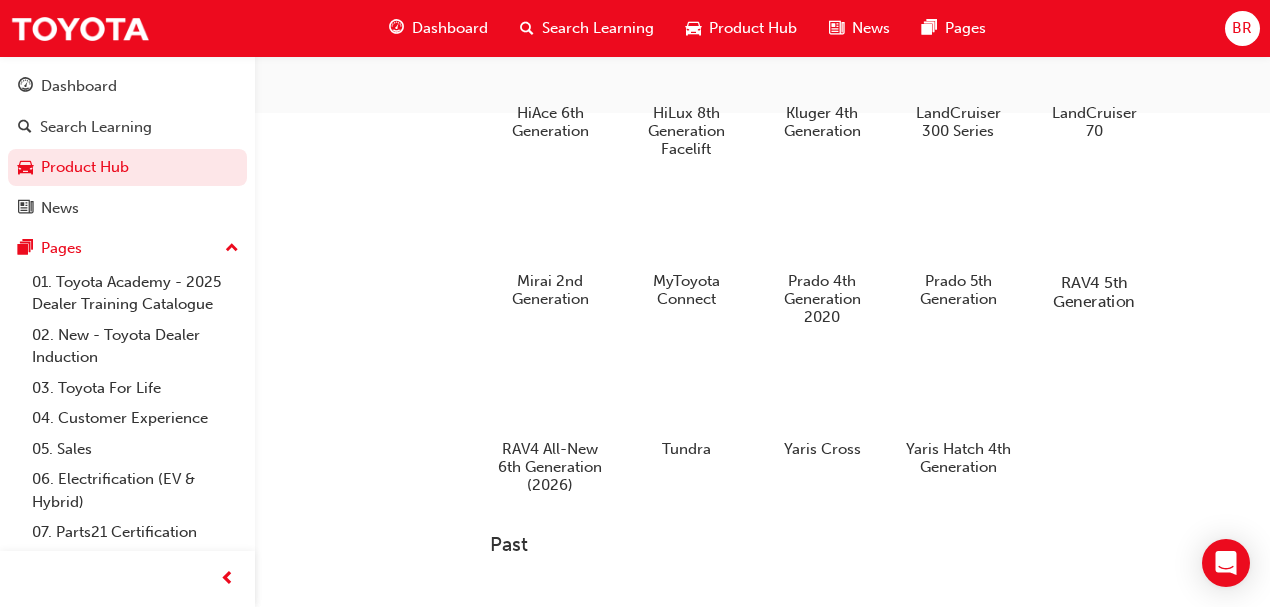 click at bounding box center (1093, 224) 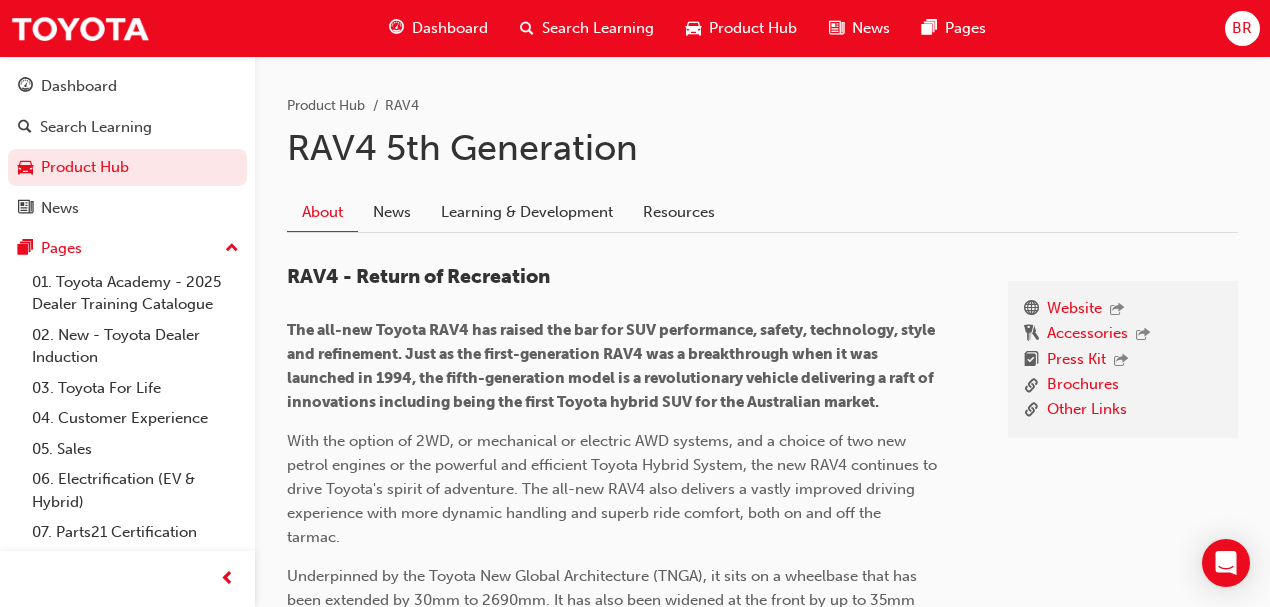 scroll, scrollTop: 333, scrollLeft: 0, axis: vertical 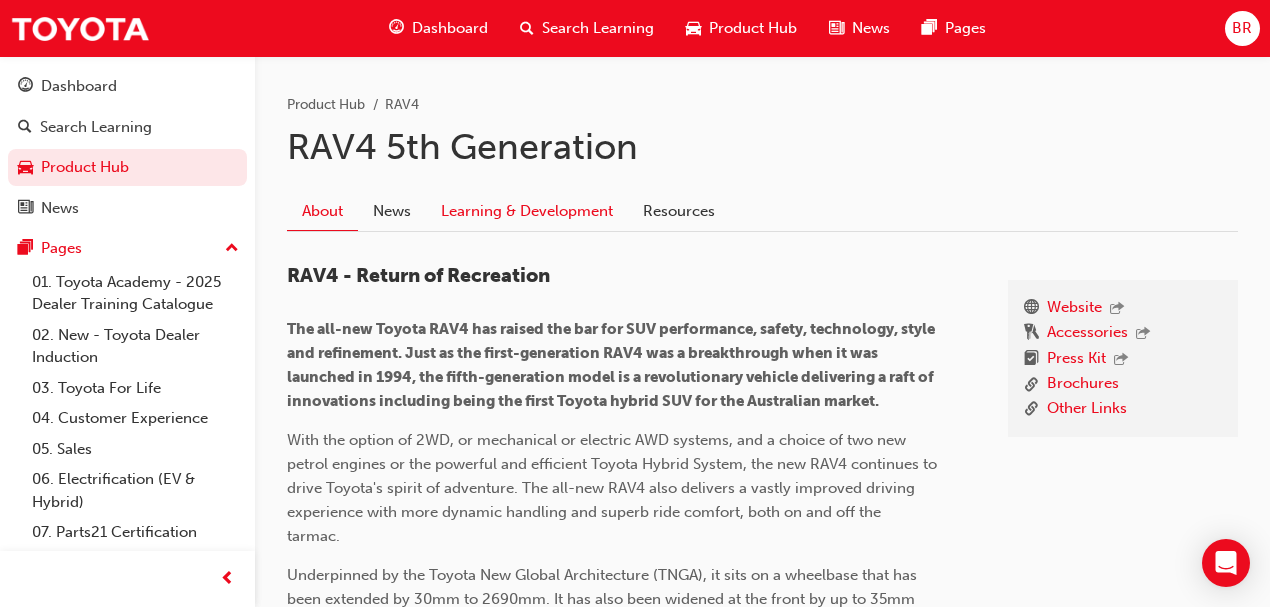 click on "Learning & Development" at bounding box center (527, 211) 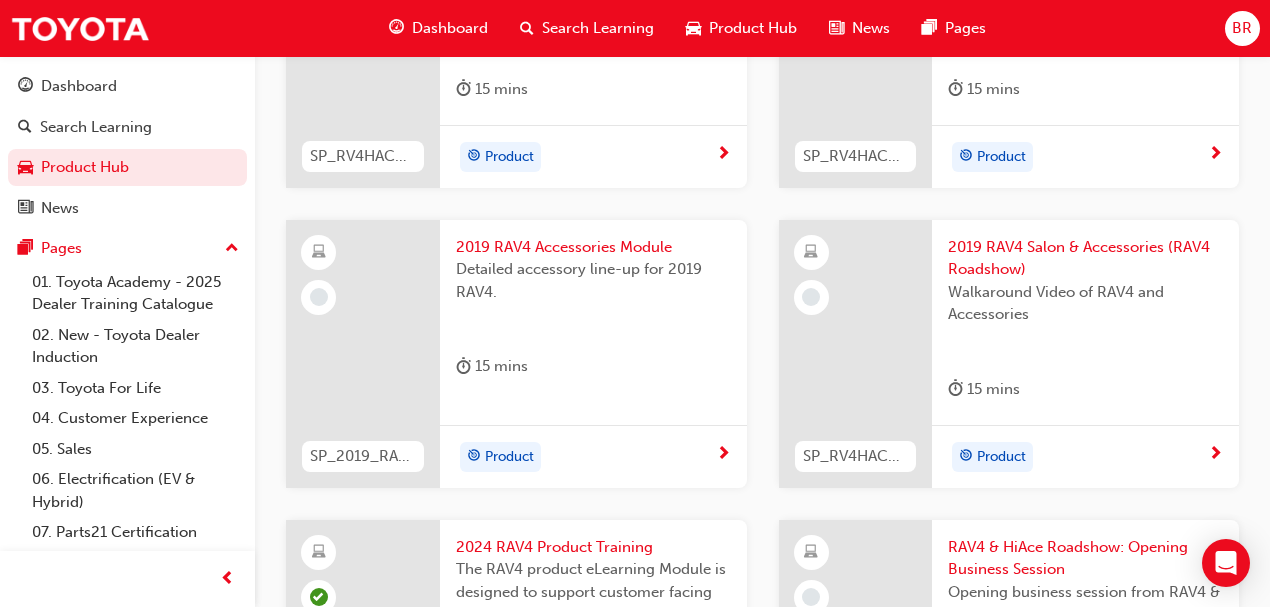 scroll, scrollTop: 1066, scrollLeft: 0, axis: vertical 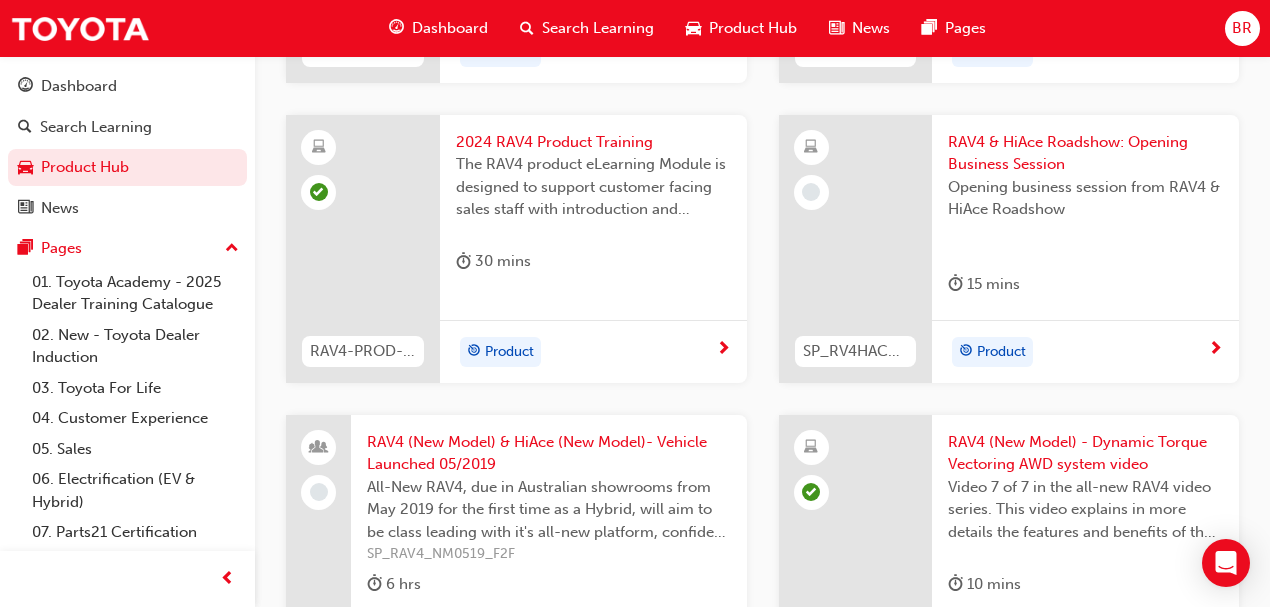 click on "2024 RAV4 Product Training" at bounding box center [593, 142] 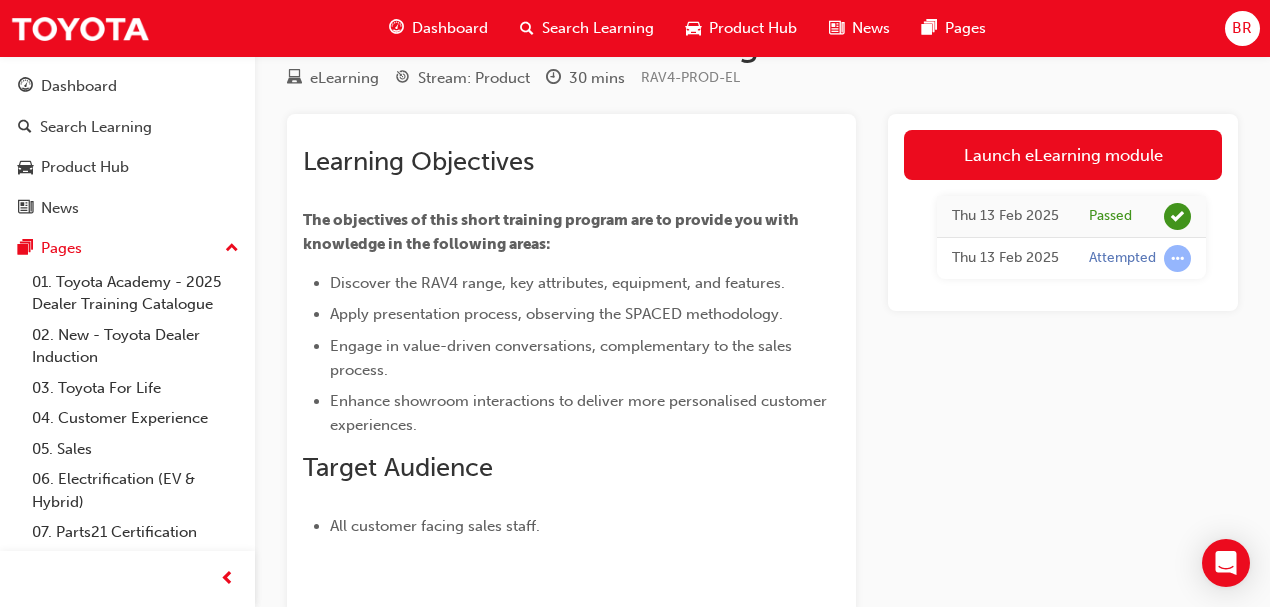 scroll, scrollTop: 0, scrollLeft: 0, axis: both 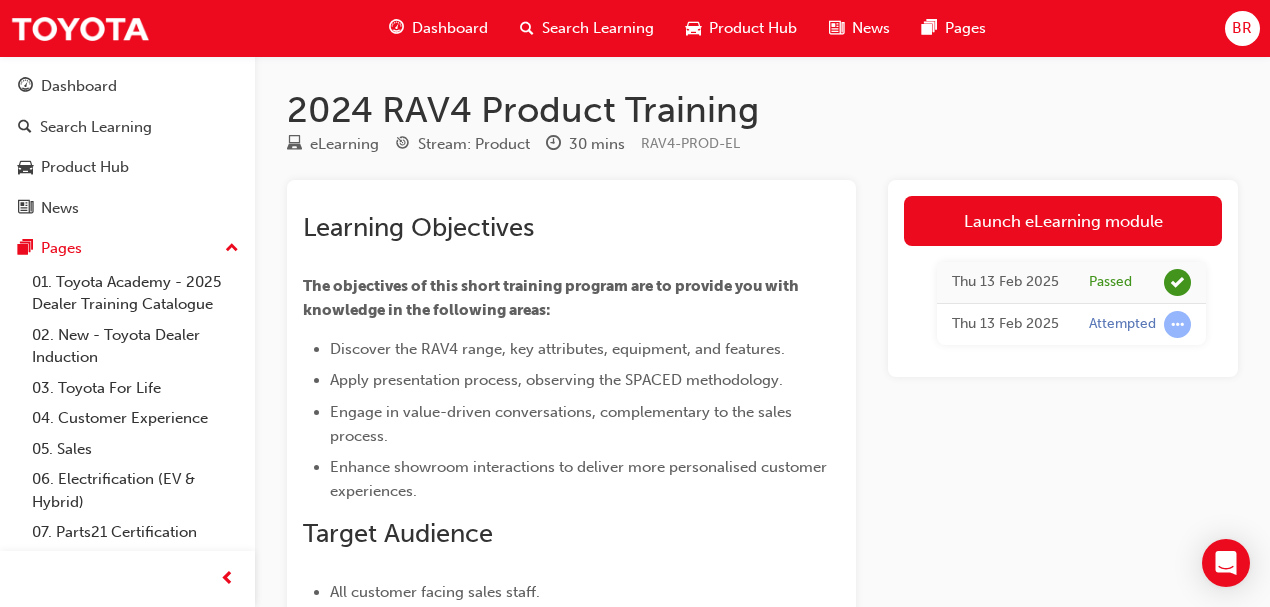 click on "Discover the RAV4 range, key attributes, equipment, and features." at bounding box center [585, 349] 